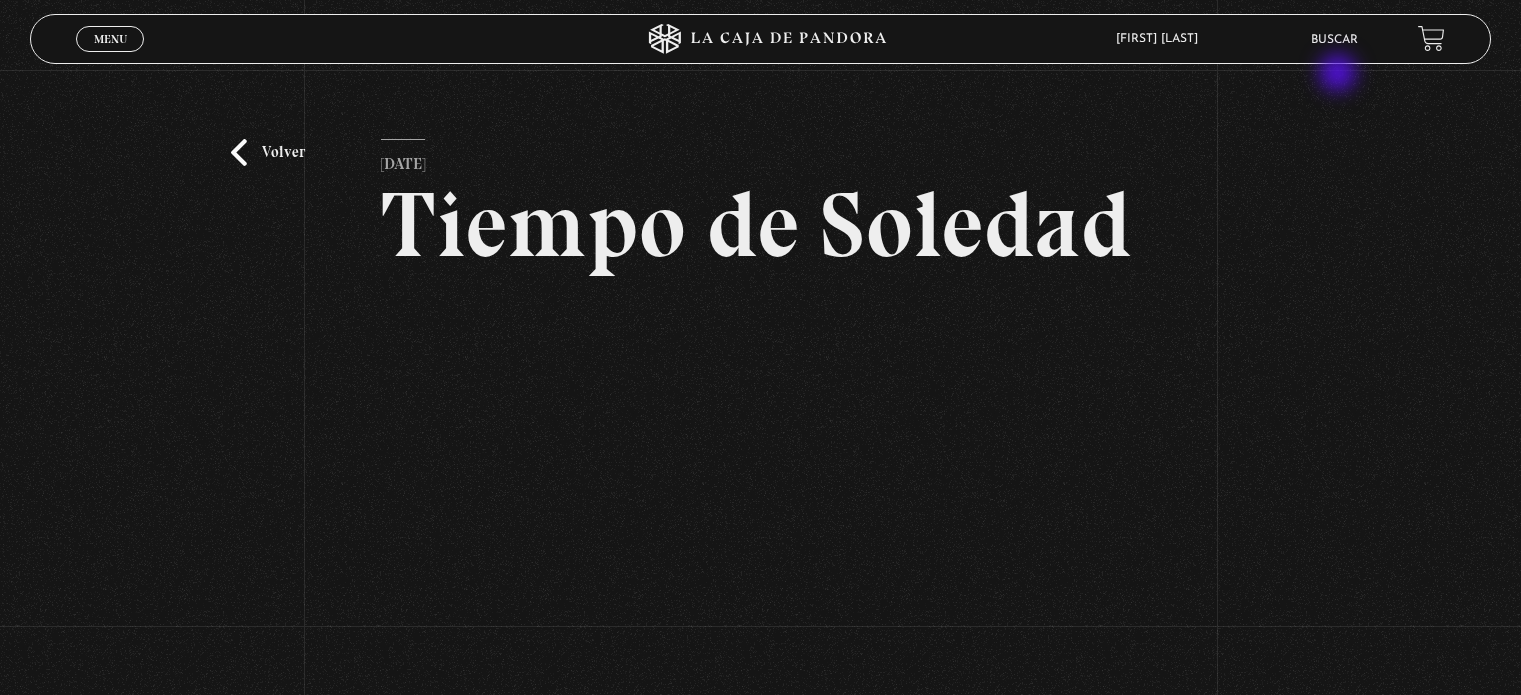 scroll, scrollTop: 136, scrollLeft: 0, axis: vertical 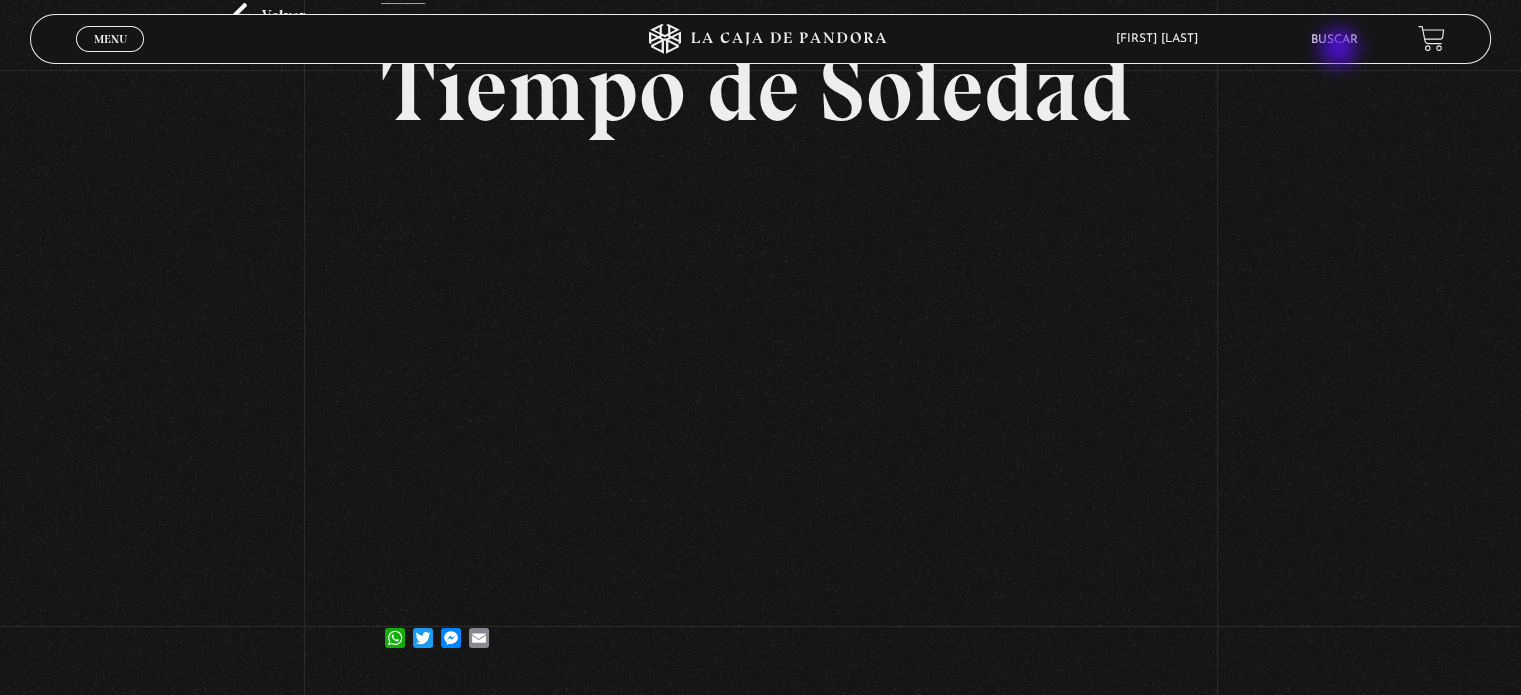 click on "Buscar" at bounding box center [1334, 39] 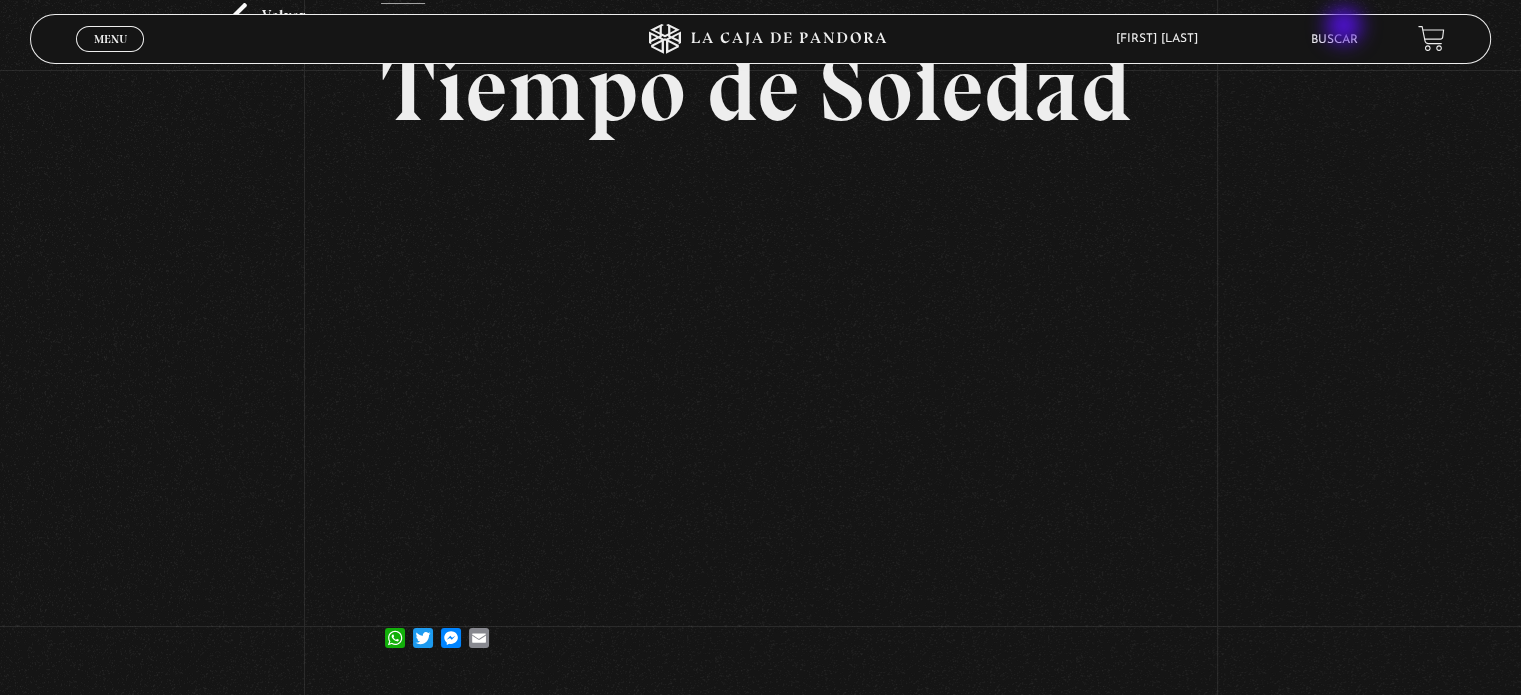 click on "Buscar" at bounding box center (1334, 39) 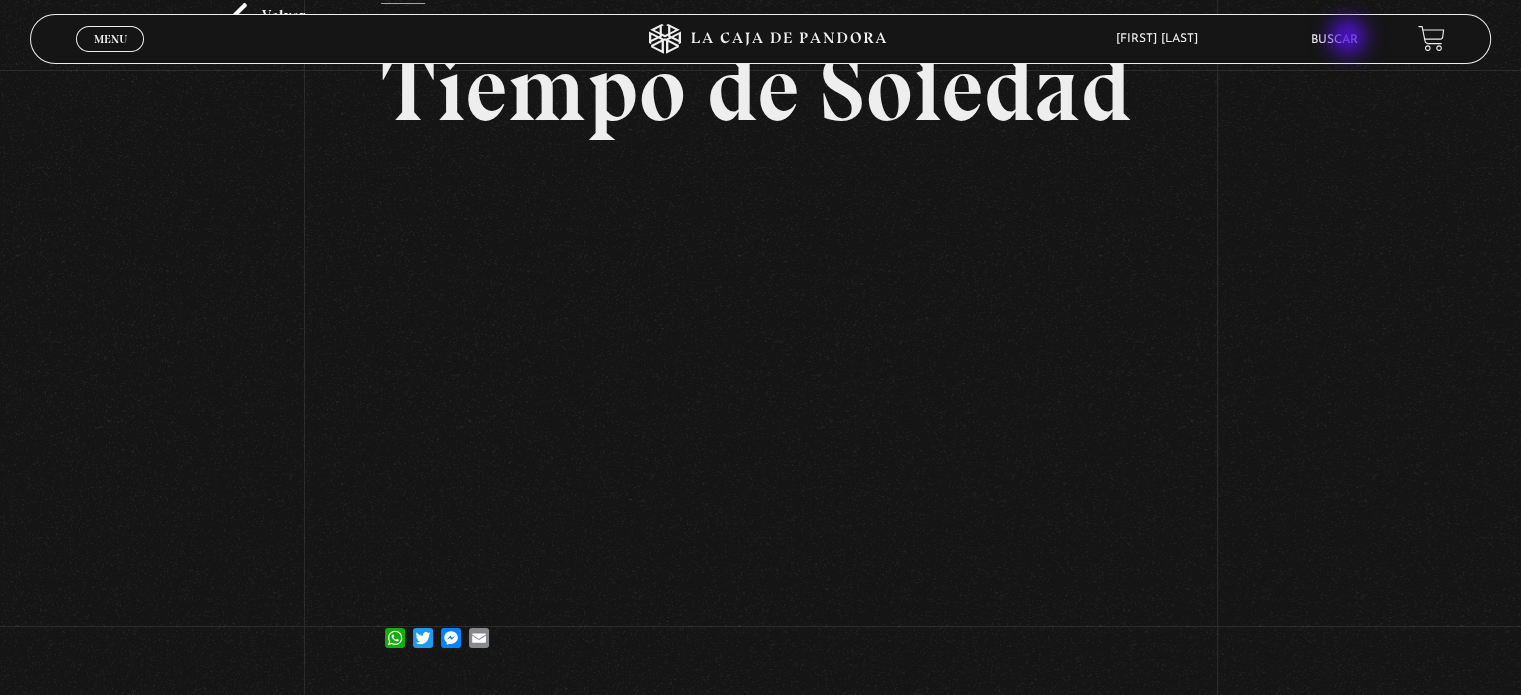 click on "Buscar" at bounding box center [1334, 40] 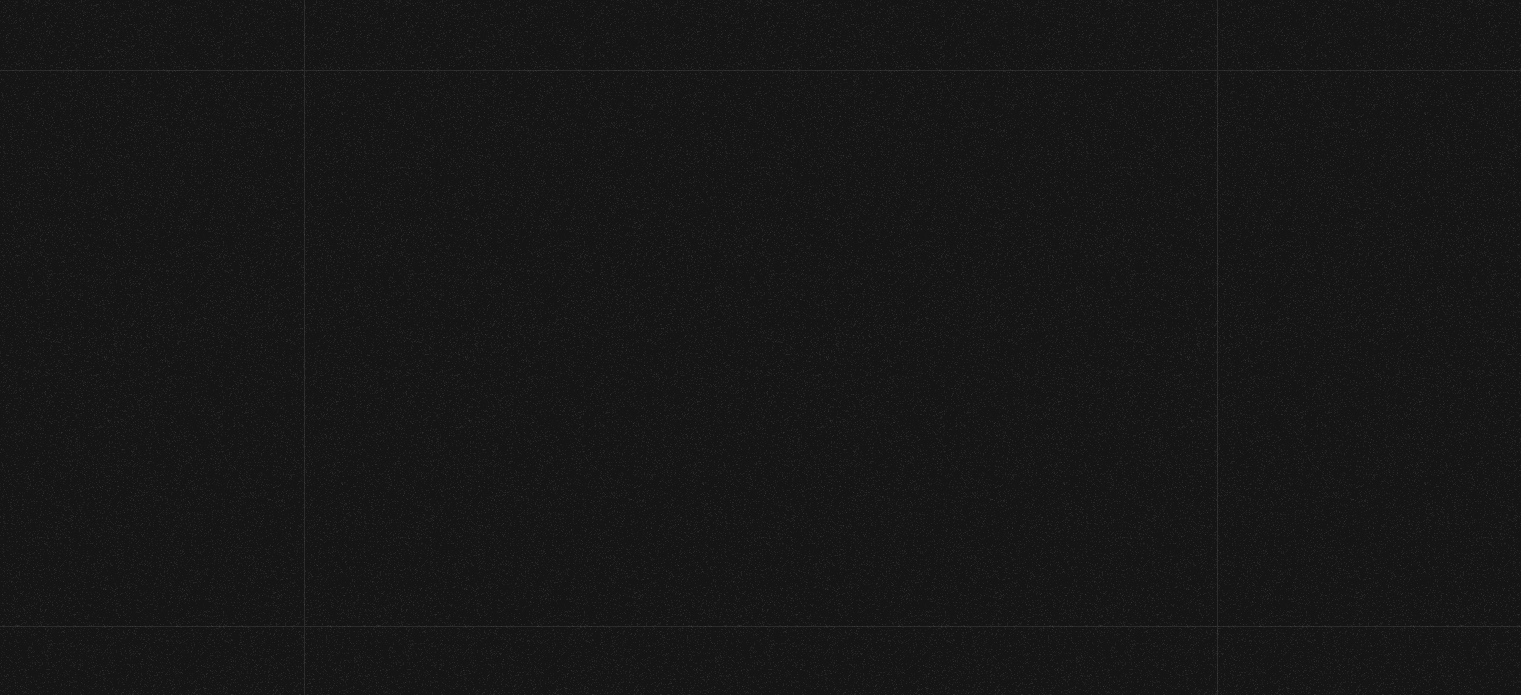 scroll, scrollTop: 0, scrollLeft: 0, axis: both 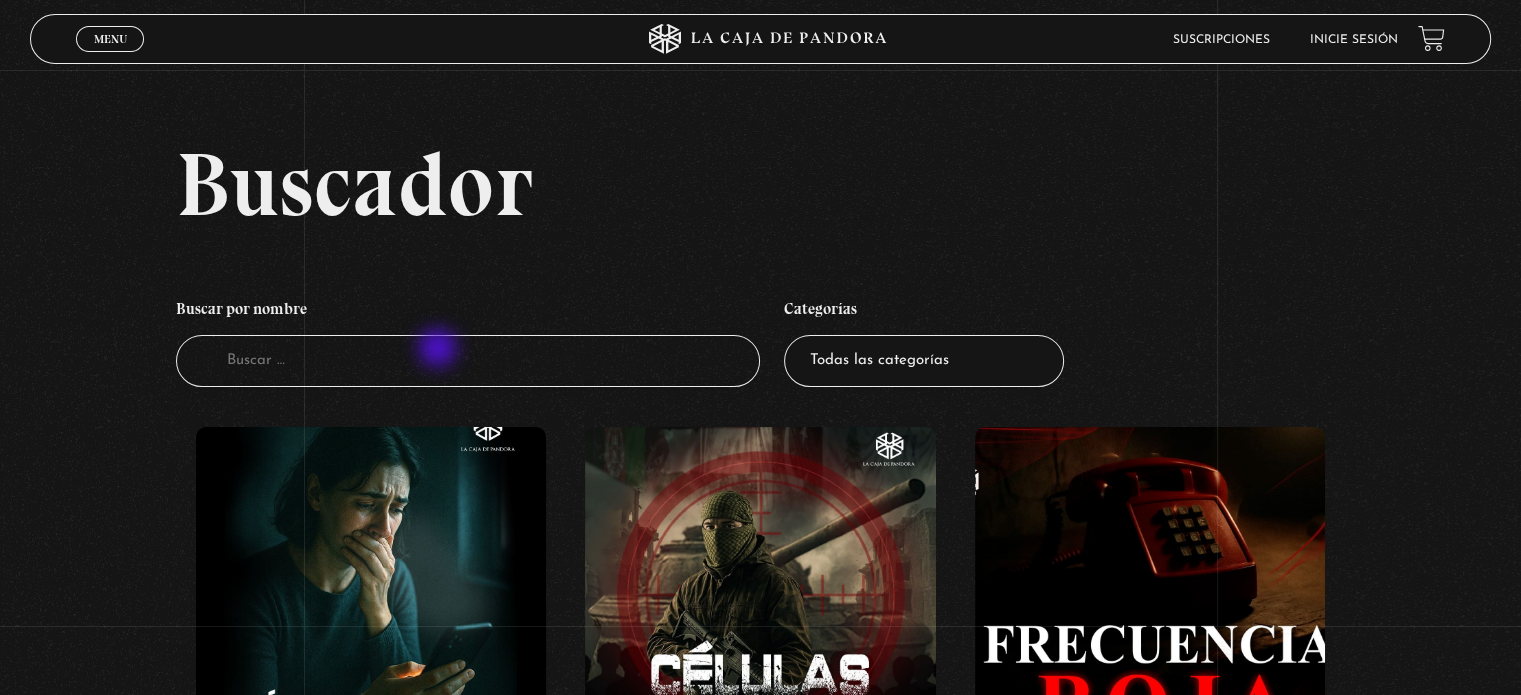 click on "Buscador" at bounding box center (468, 361) 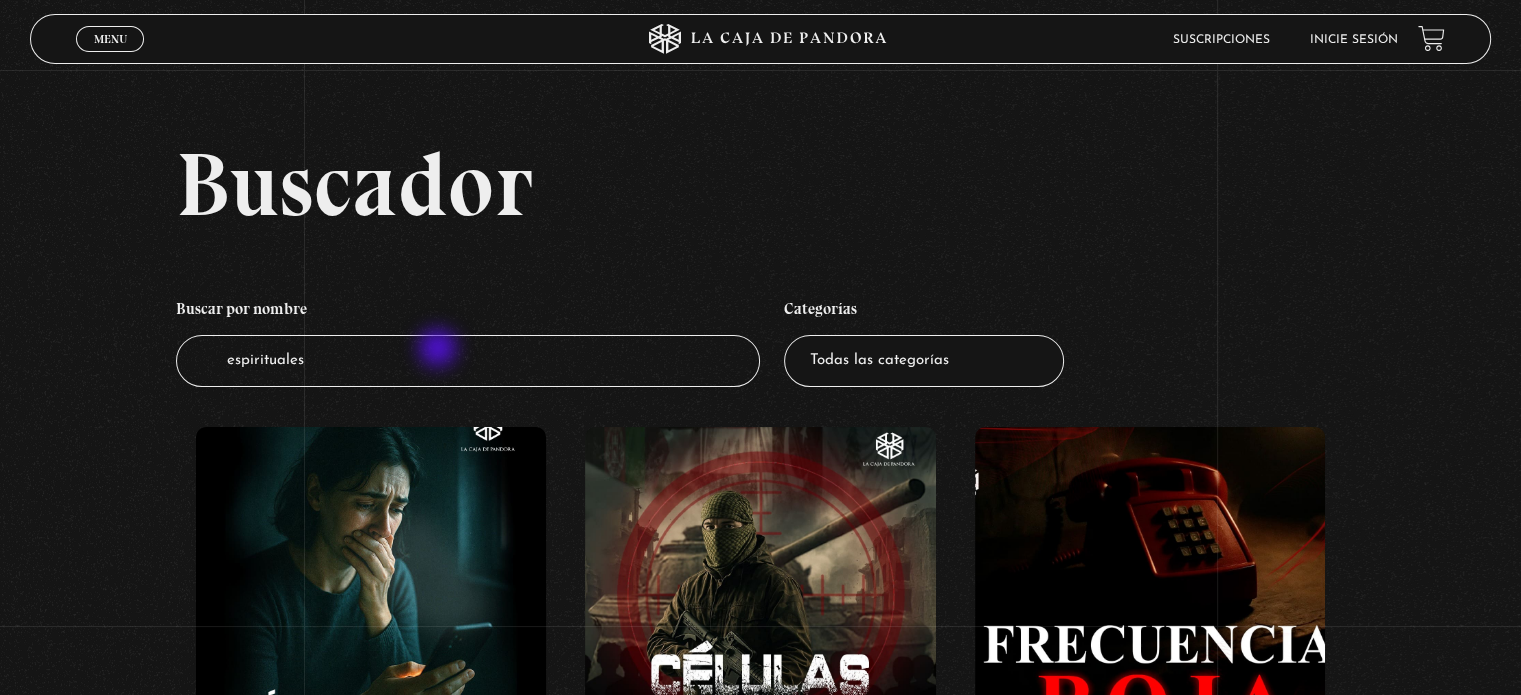 type on "espirituales" 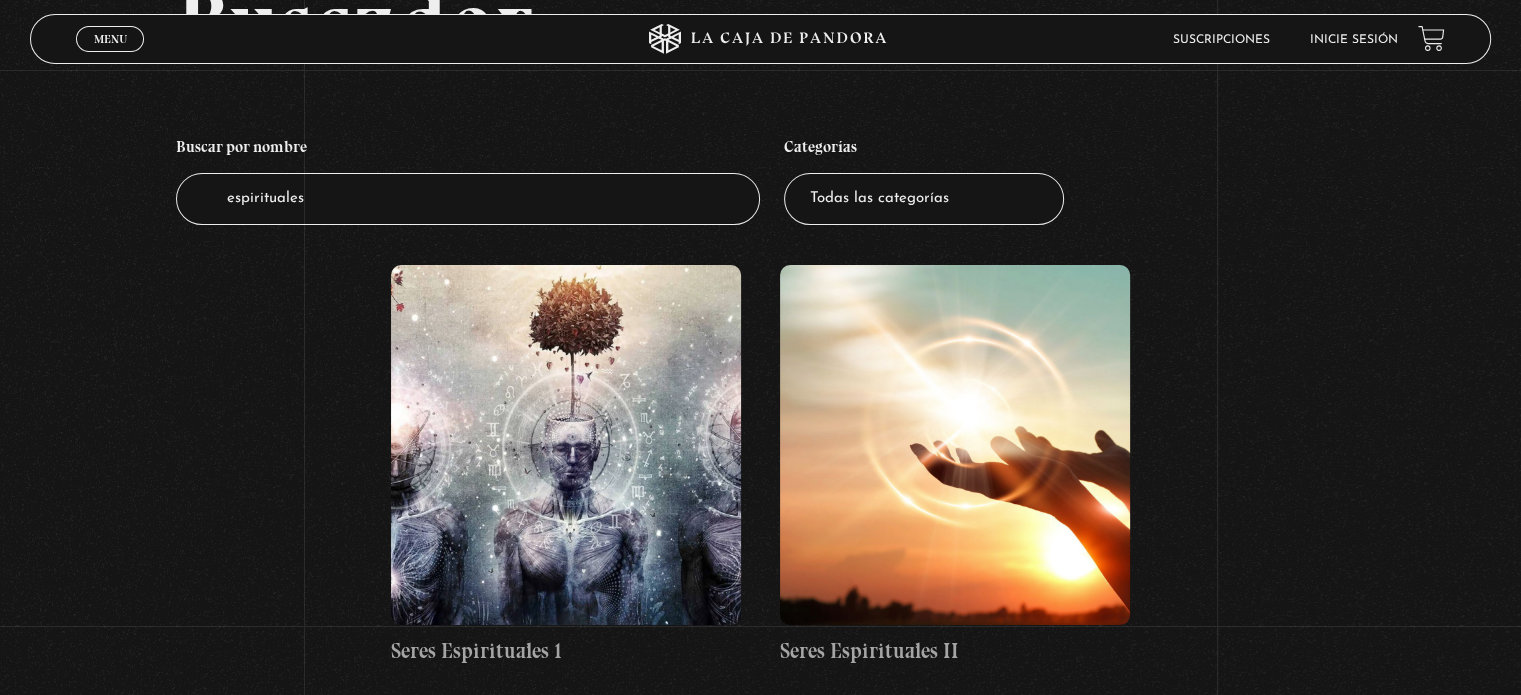 scroll, scrollTop: 212, scrollLeft: 0, axis: vertical 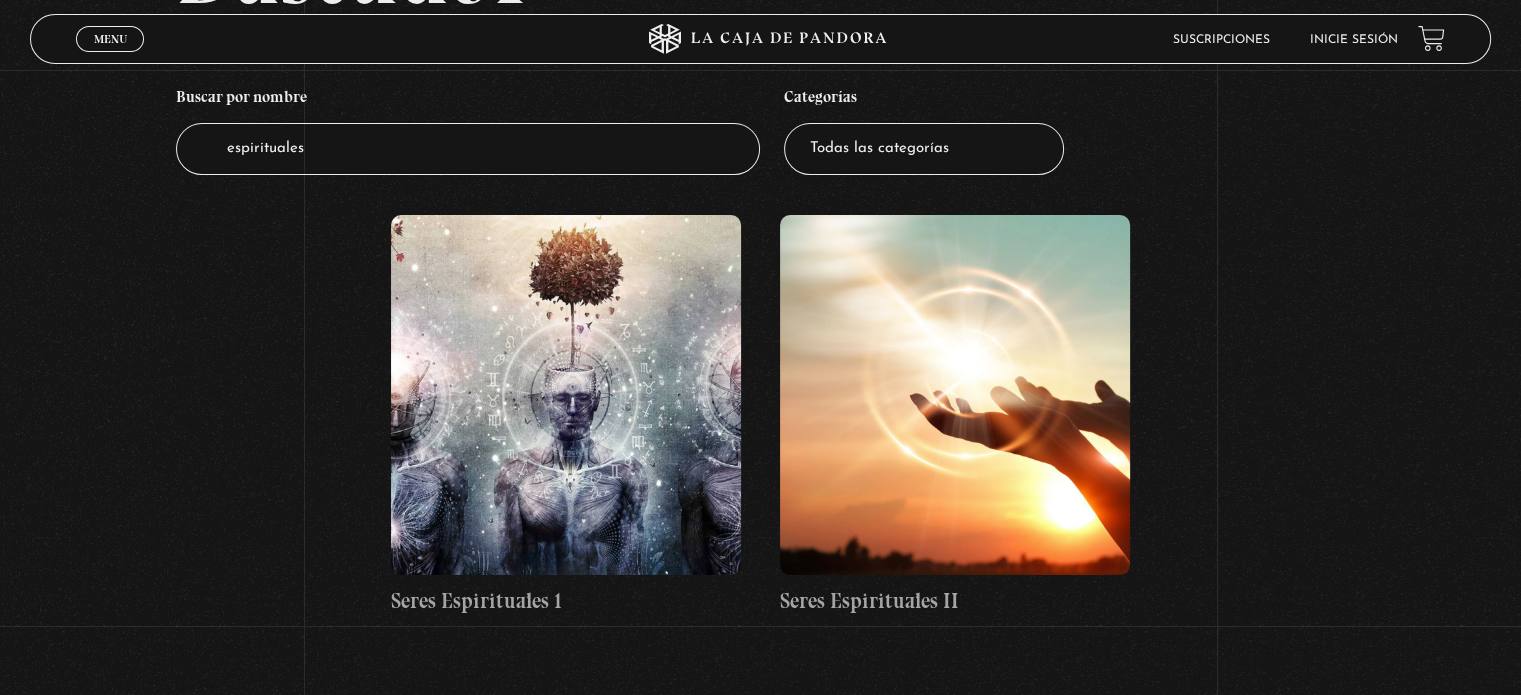 click at bounding box center (955, 395) 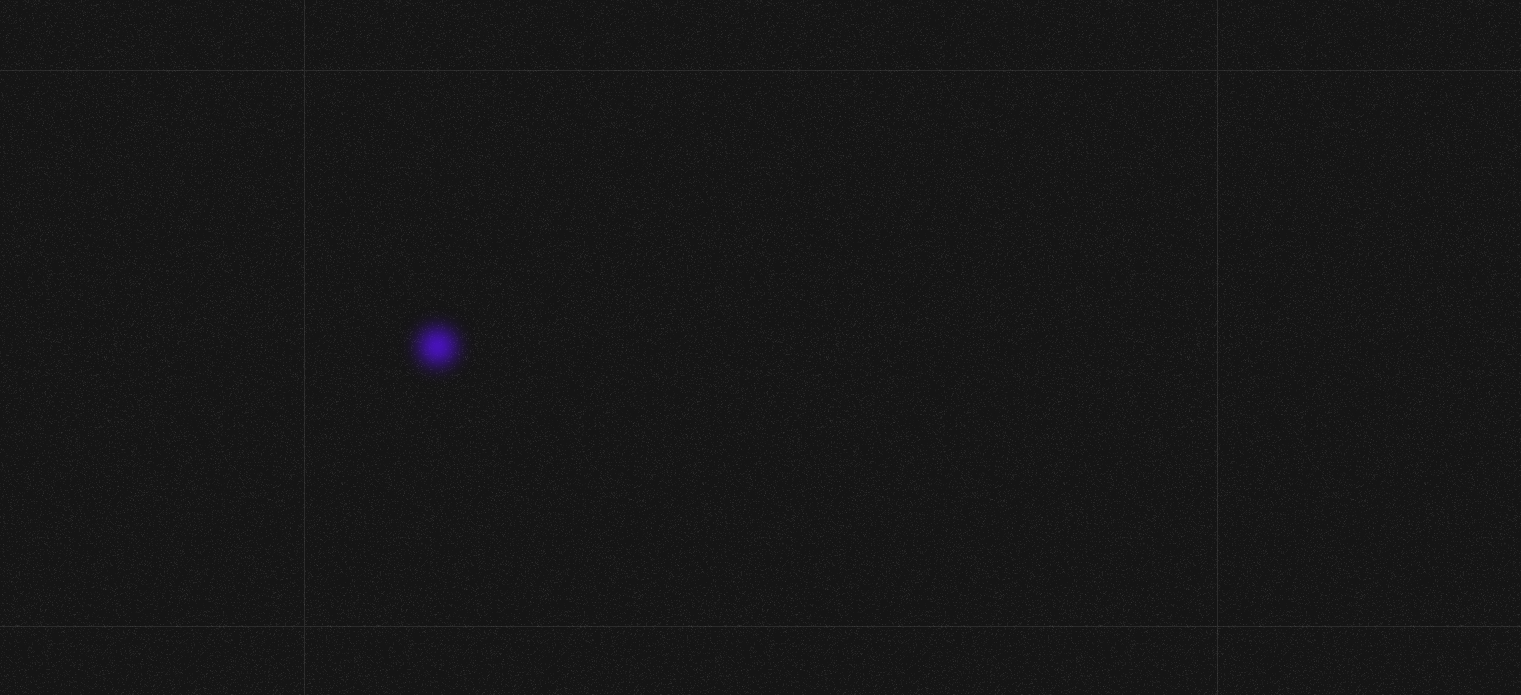 scroll, scrollTop: 0, scrollLeft: 0, axis: both 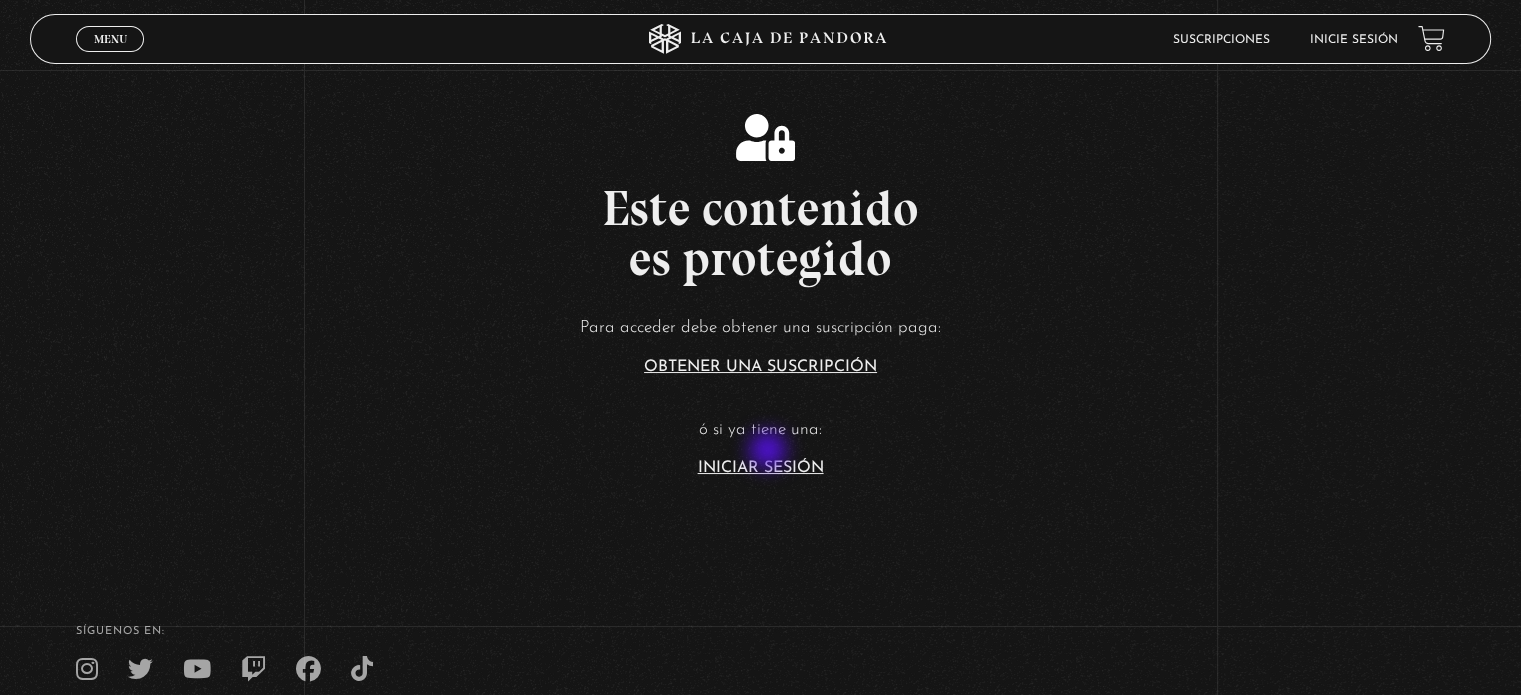click on "Para acceder debe obtener una suscripción paga:
Obtener una suscripción
ó si ya tiene una:
Iniciar Sesión" at bounding box center (760, 394) 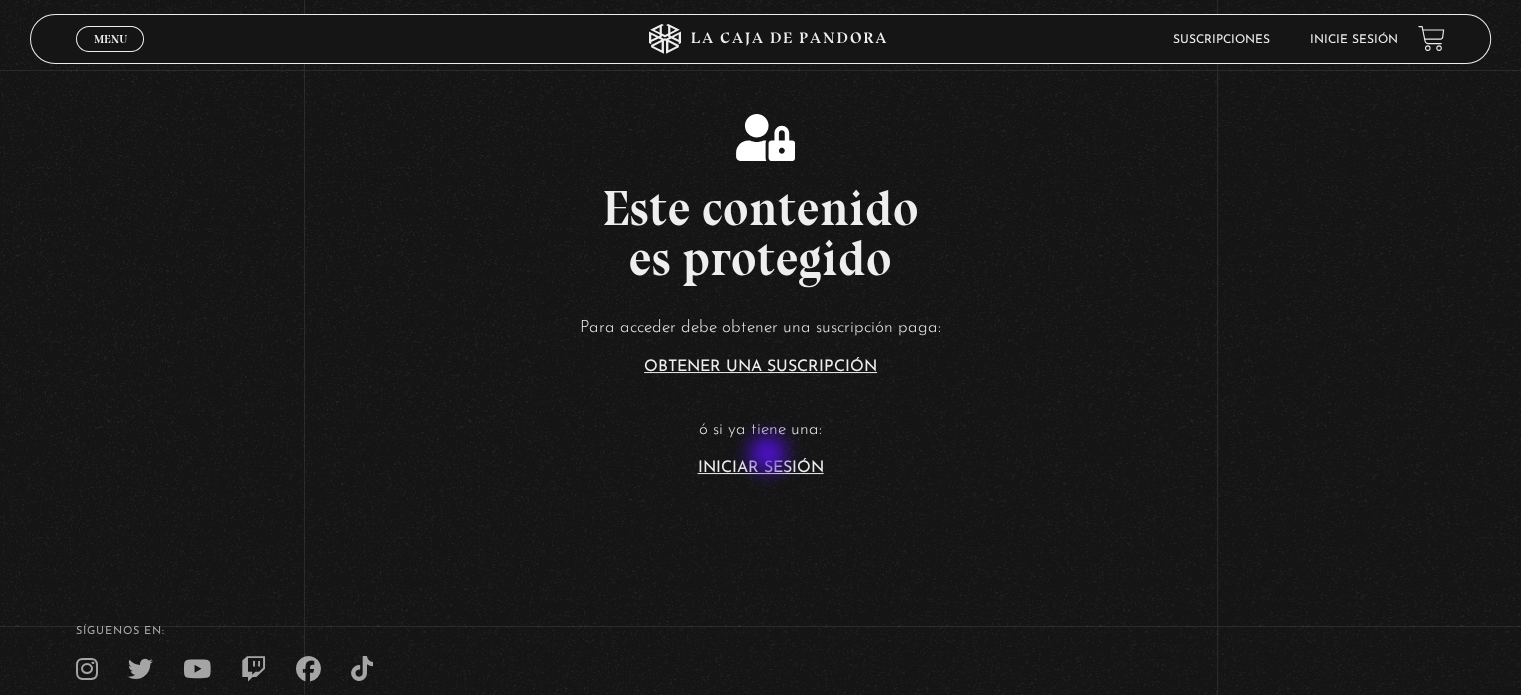 click on "Para acceder debe obtener una suscripción paga:
Obtener una suscripción
ó si ya tiene una:
Iniciar Sesión" at bounding box center [760, 394] 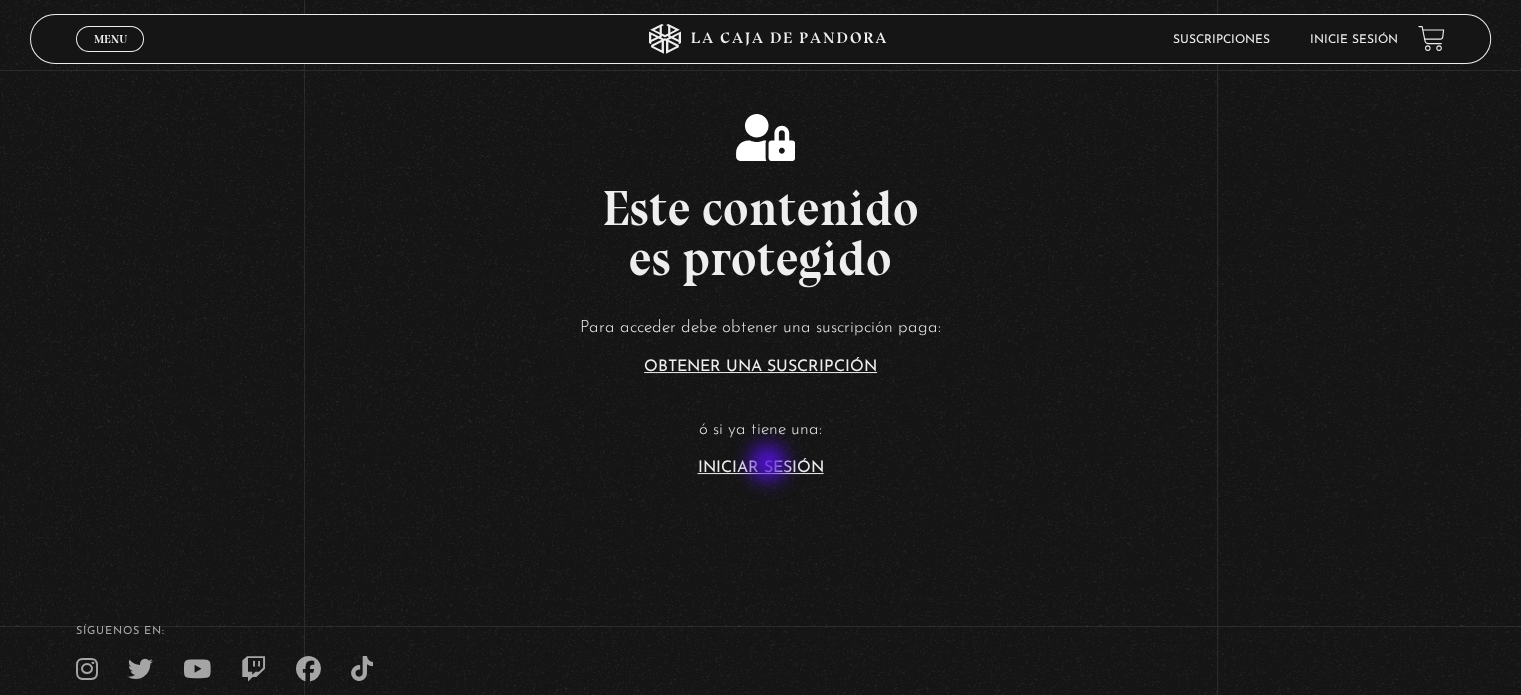 click on "Iniciar Sesión" at bounding box center (761, 468) 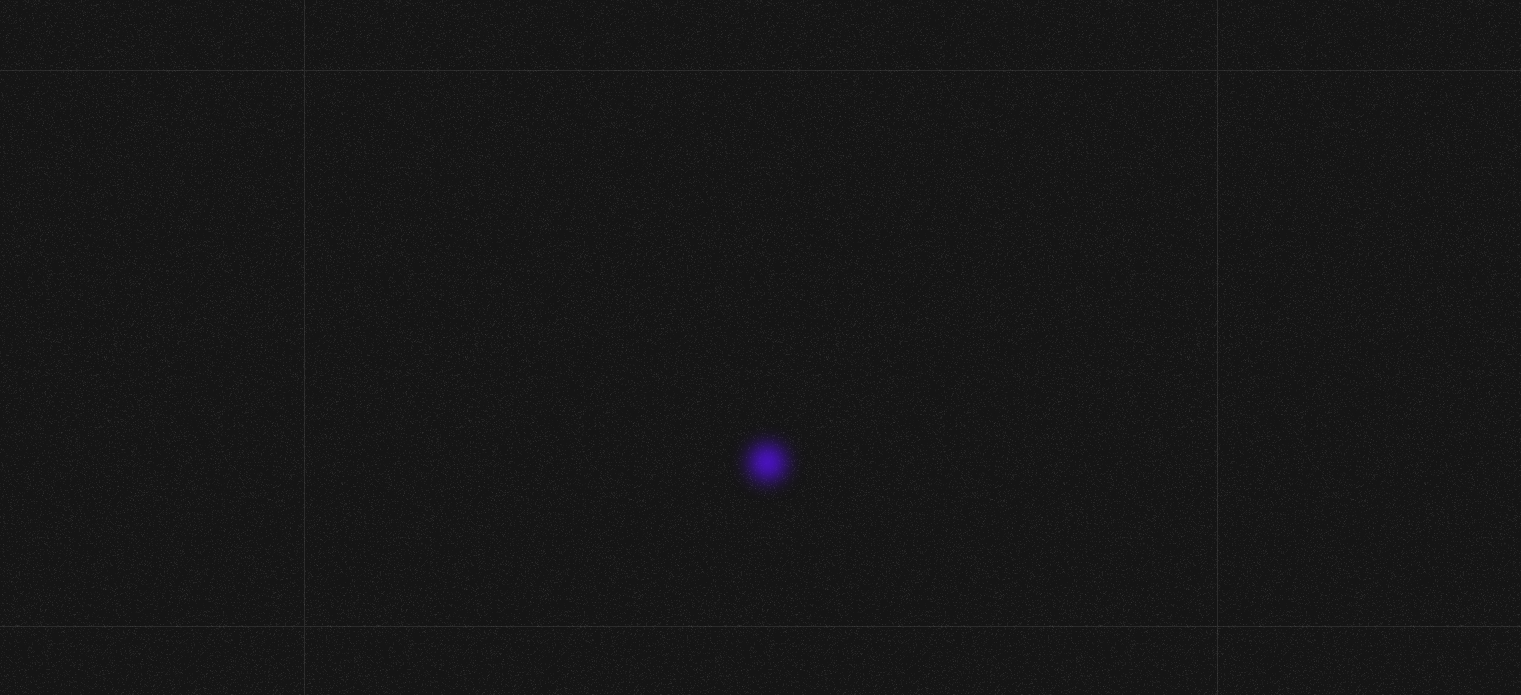scroll, scrollTop: 0, scrollLeft: 0, axis: both 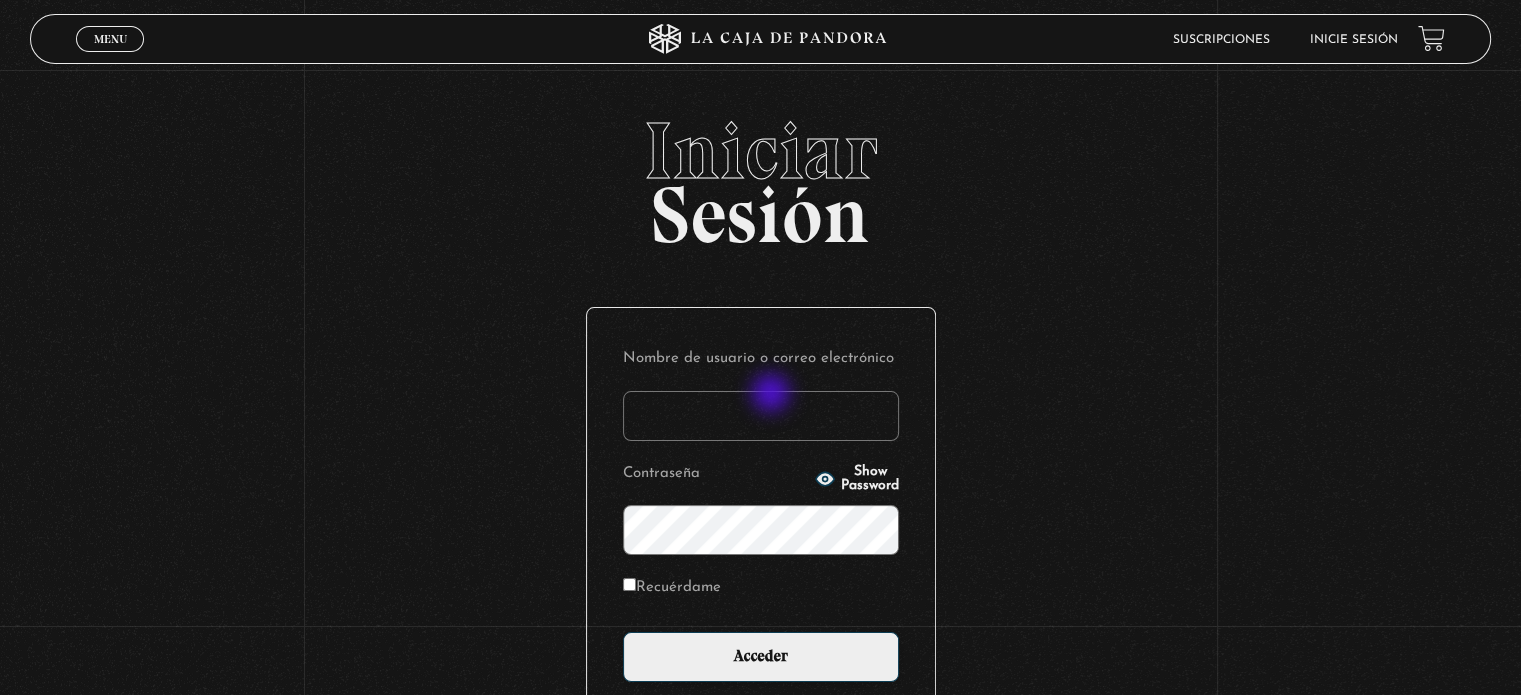 click on "Nombre de usuario o correo electrónico" at bounding box center (761, 416) 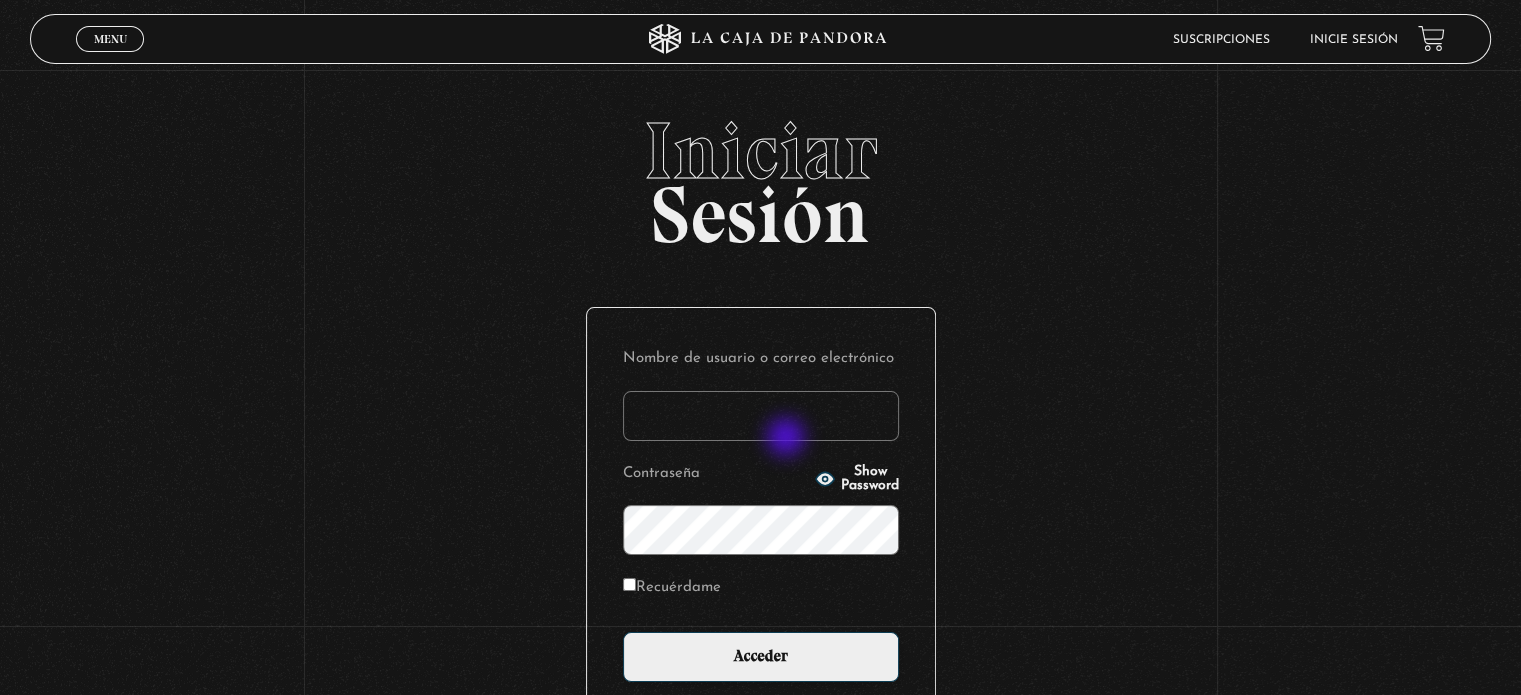 type on "Zuly" 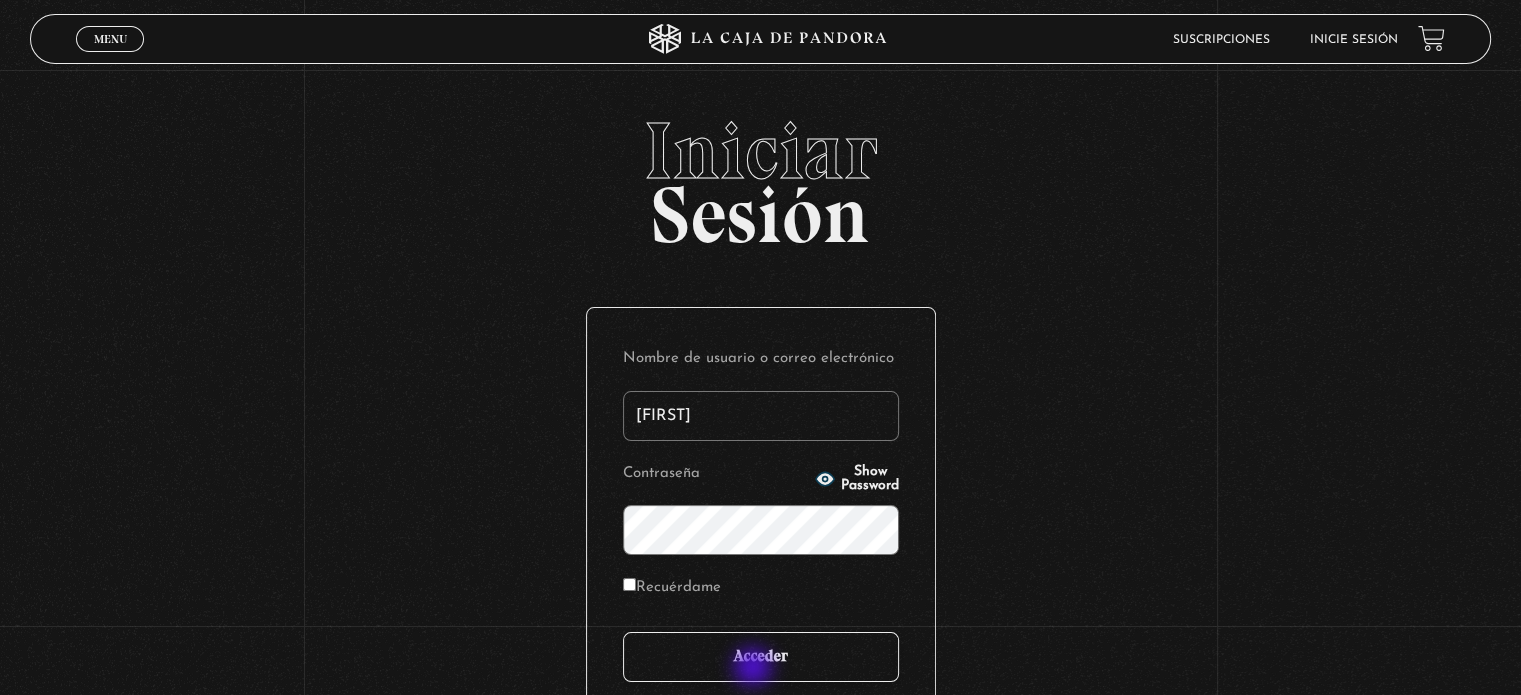 click on "Acceder" at bounding box center (761, 657) 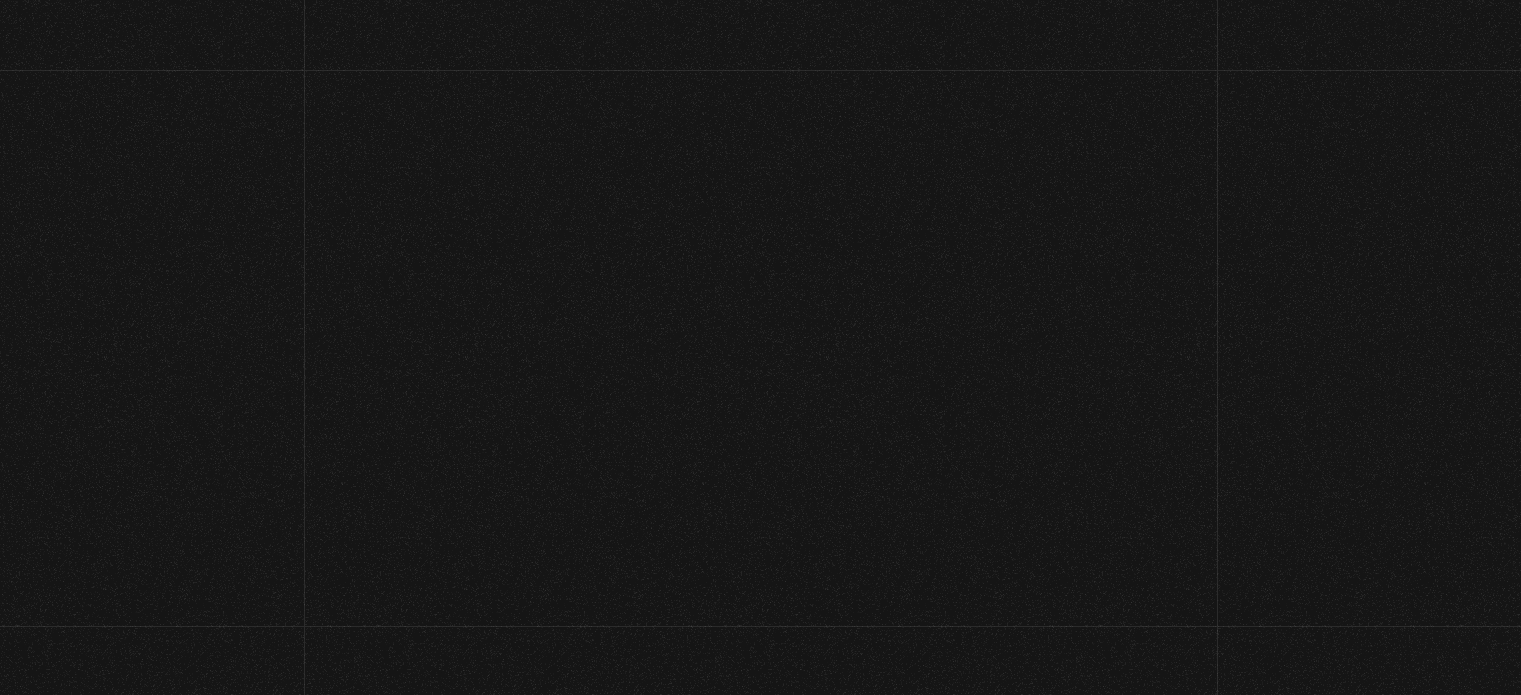scroll, scrollTop: 0, scrollLeft: 0, axis: both 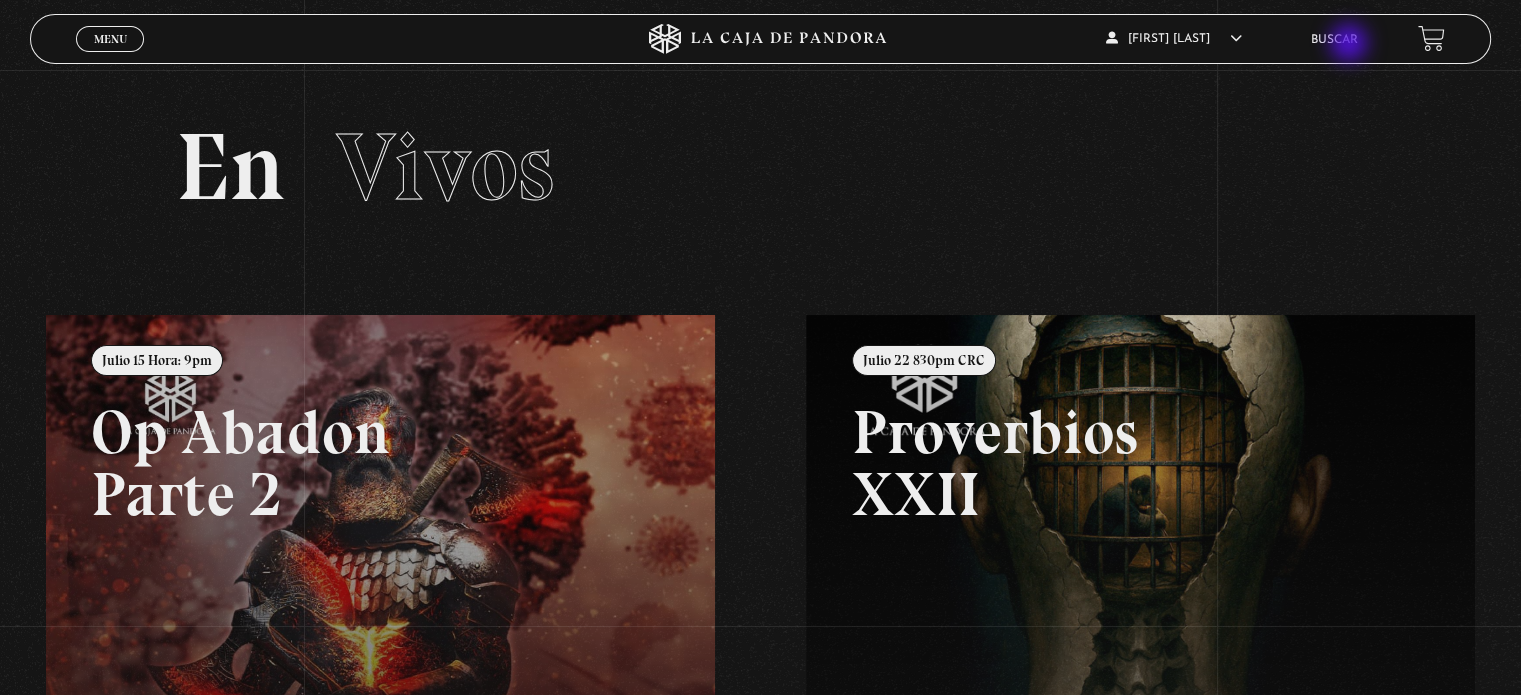 click on "Buscar" at bounding box center [1334, 40] 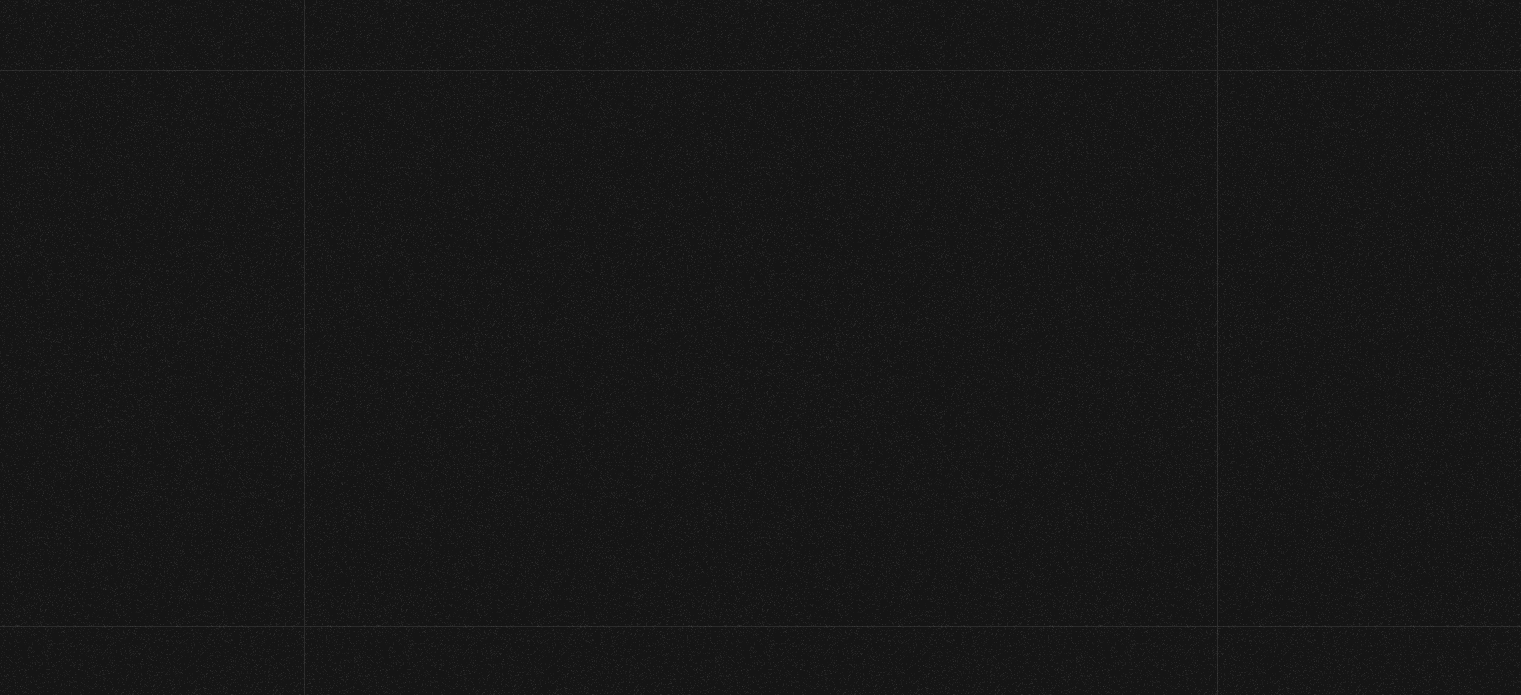 scroll, scrollTop: 0, scrollLeft: 0, axis: both 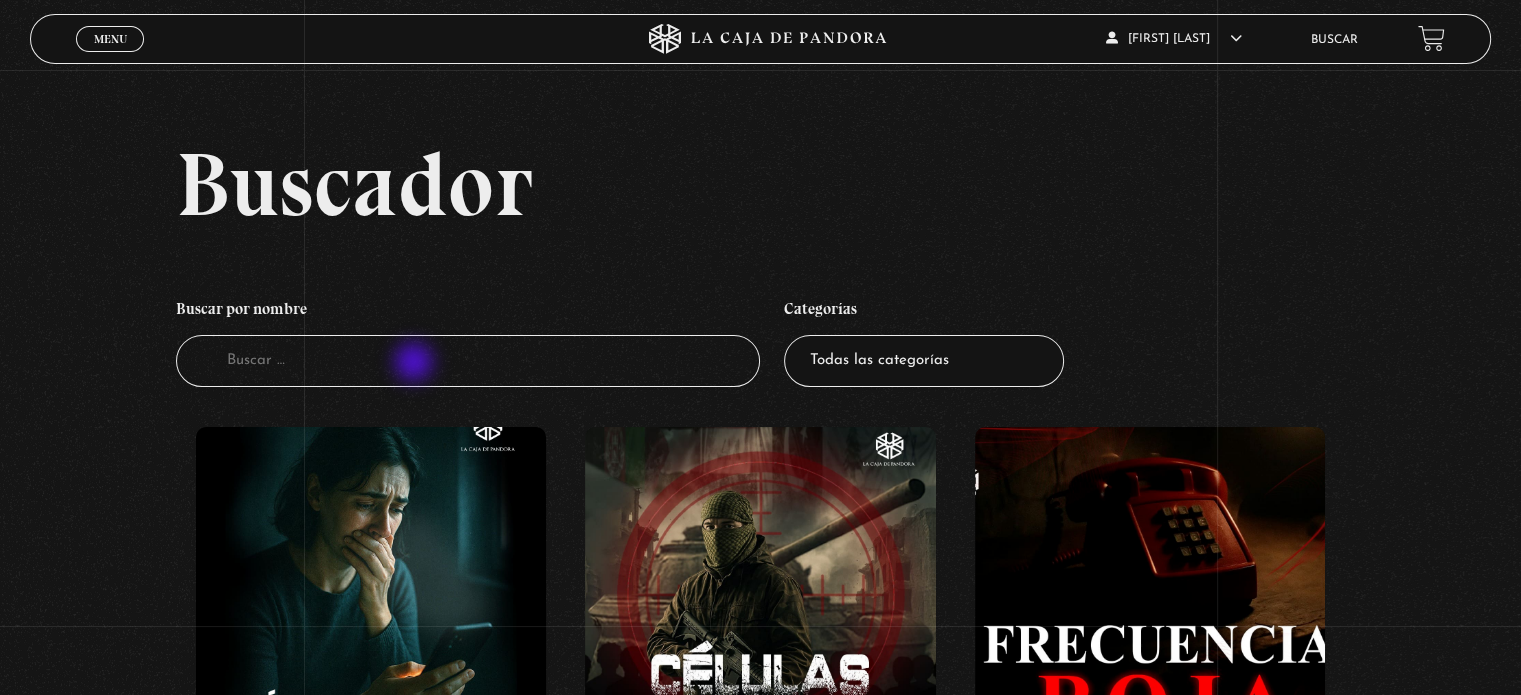 click on "Buscador" at bounding box center (468, 361) 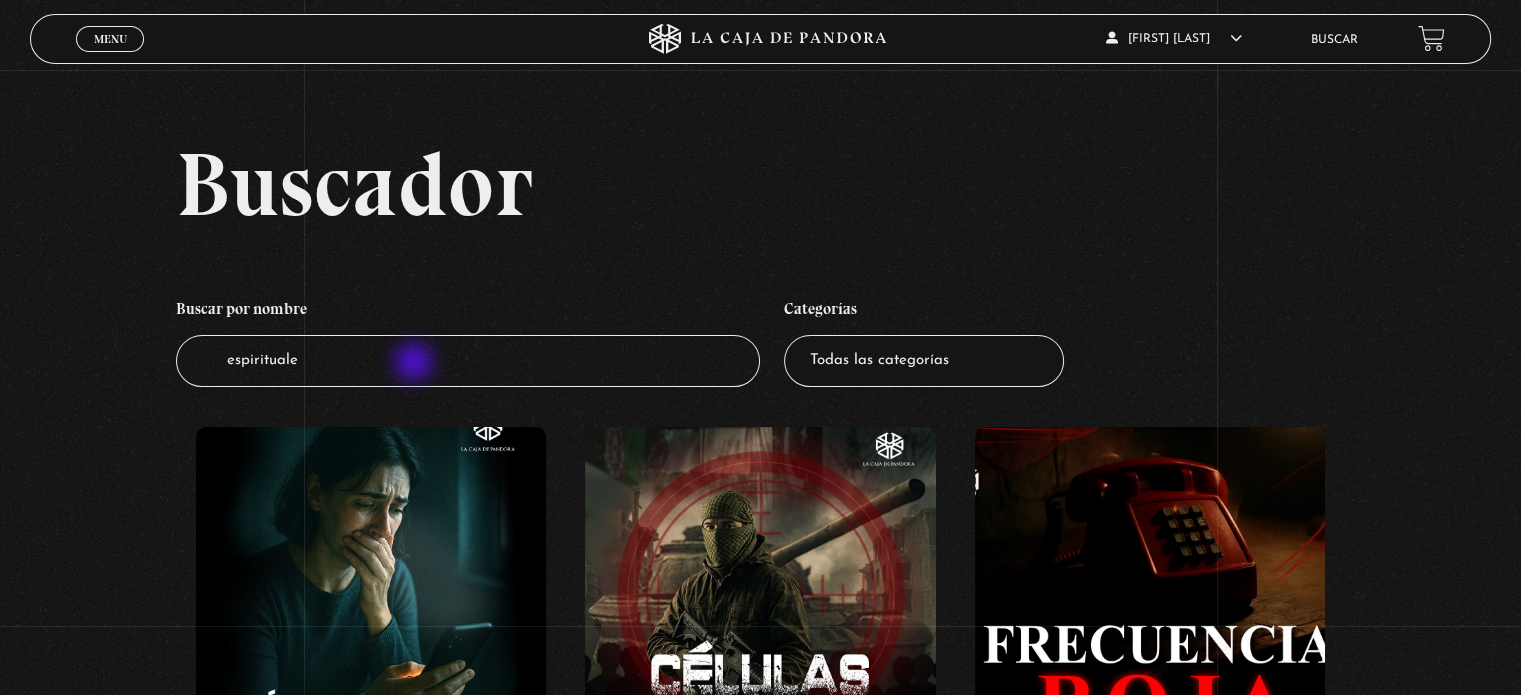 type on "espirituales" 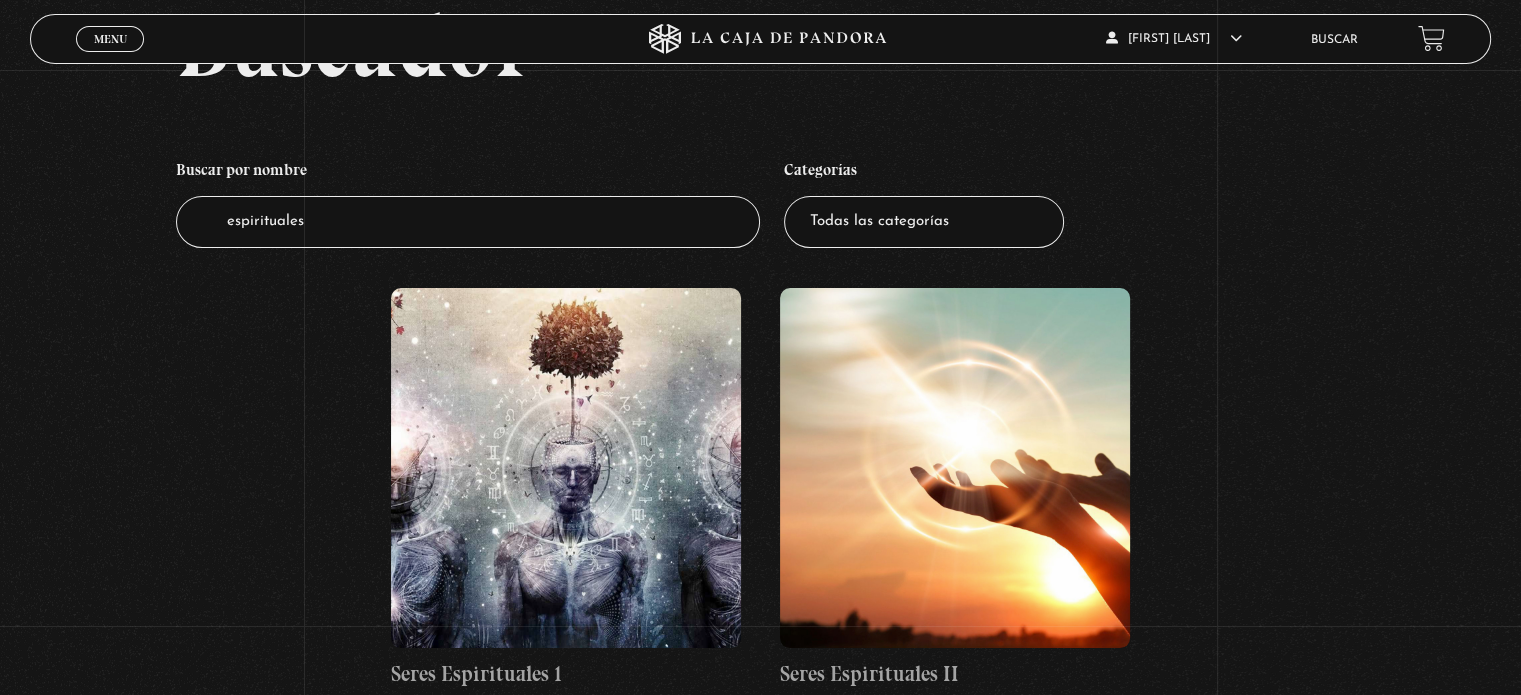 scroll, scrollTop: 175, scrollLeft: 0, axis: vertical 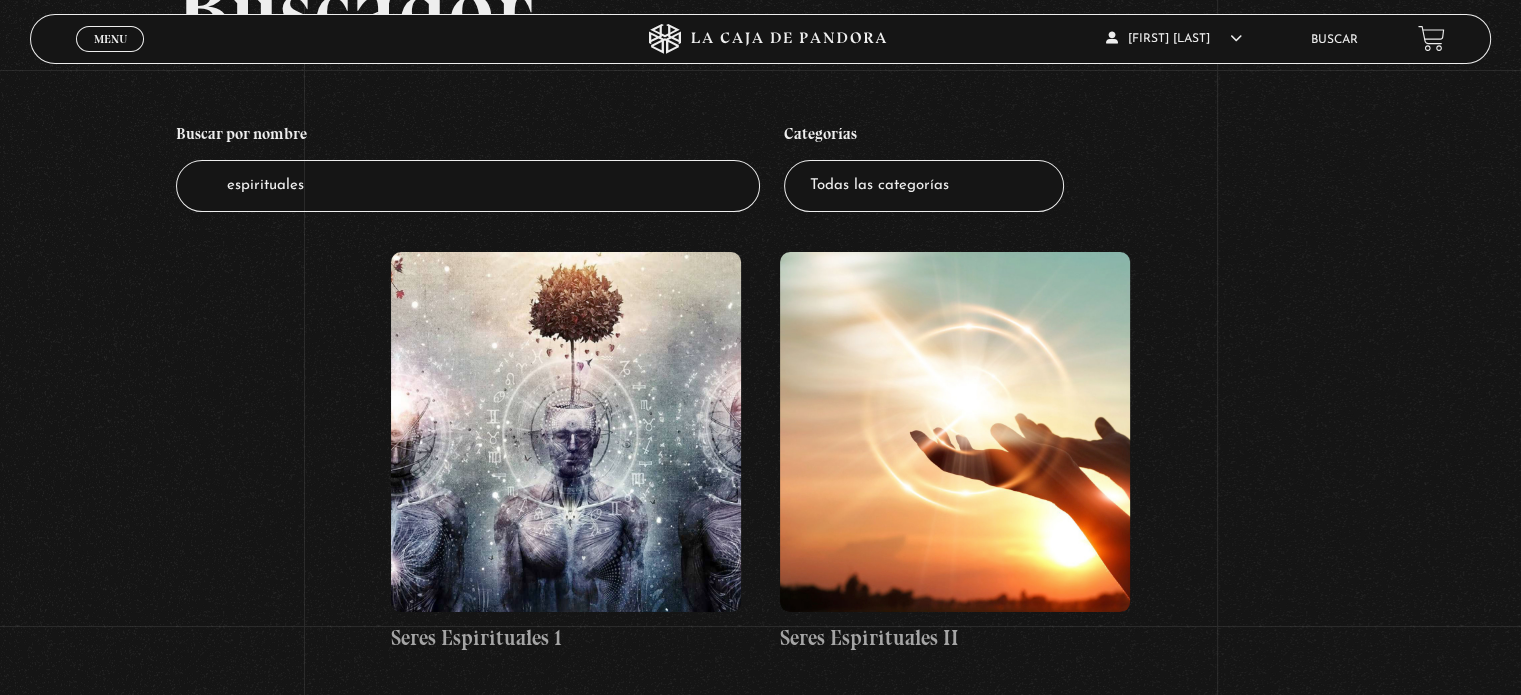 click at bounding box center [955, 432] 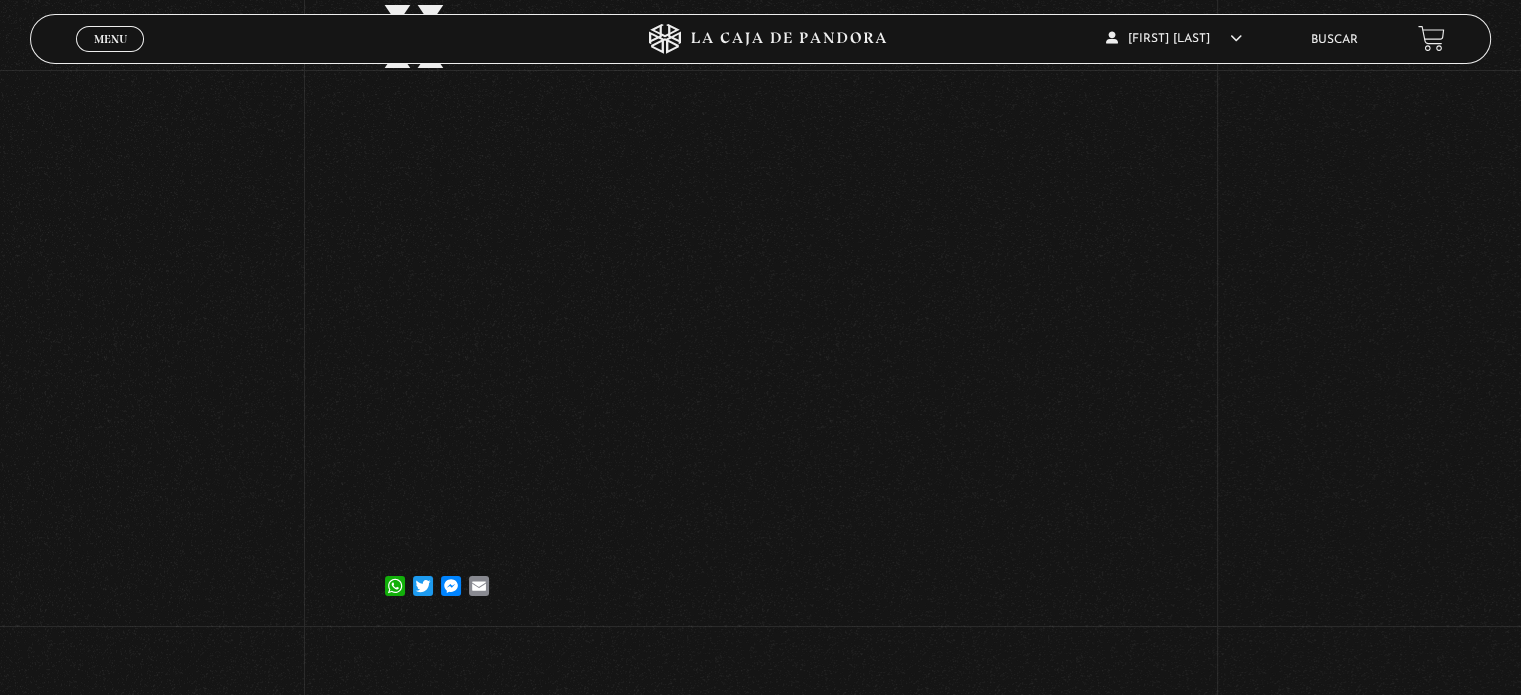 scroll, scrollTop: 286, scrollLeft: 0, axis: vertical 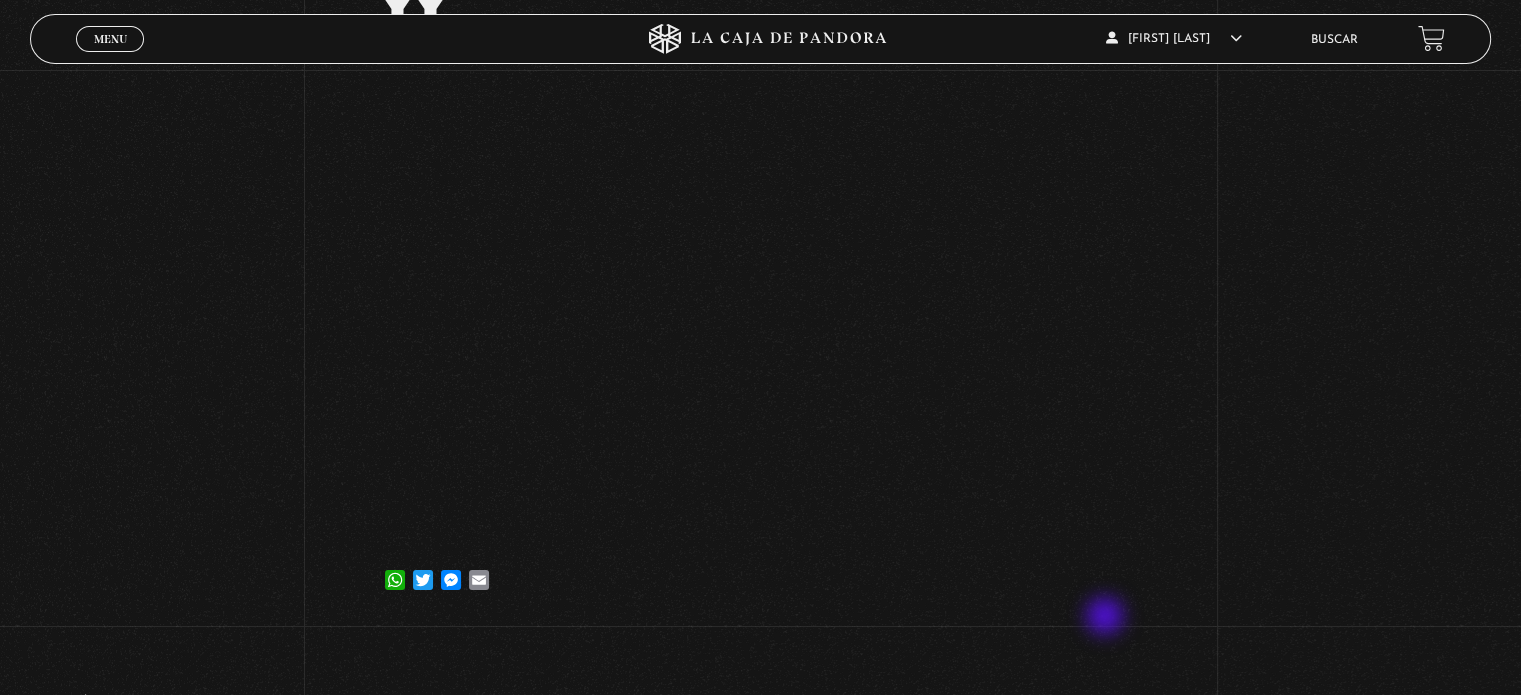 click on "Volver
6 julio, 2021
Seres Espirituales II
WhatsApp Twitter Messenger Email" at bounding box center (760, 239) 